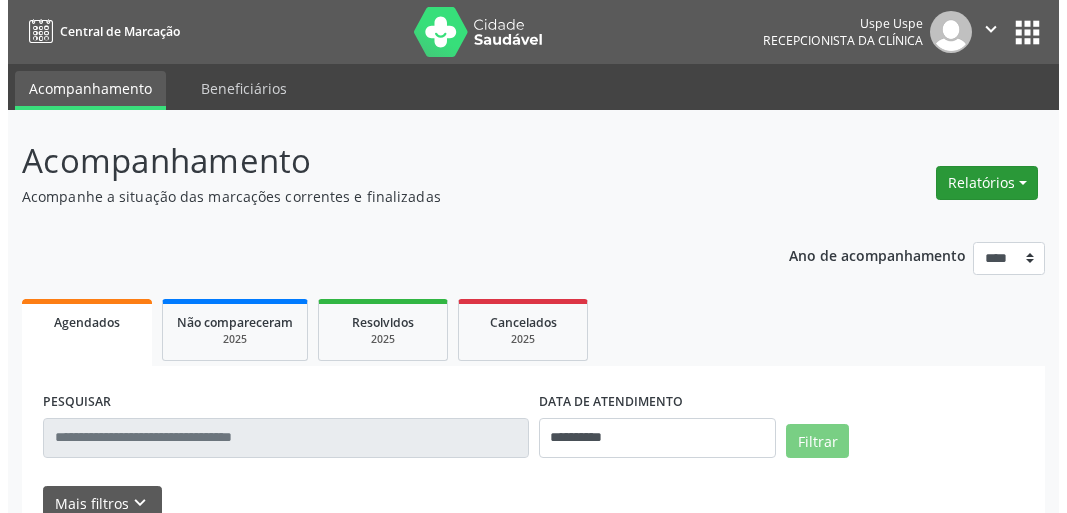scroll, scrollTop: 0, scrollLeft: 0, axis: both 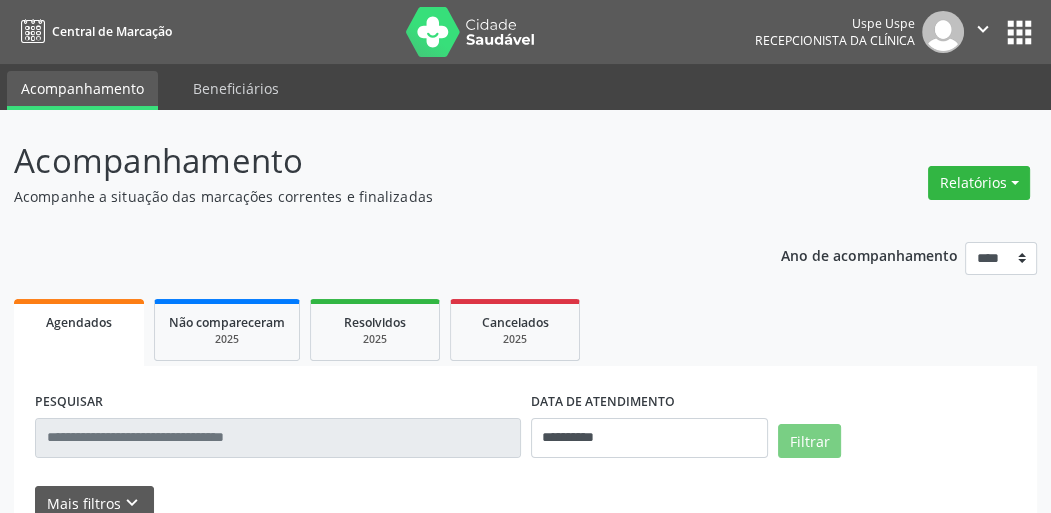 click on "Relatórios" at bounding box center (979, 183) 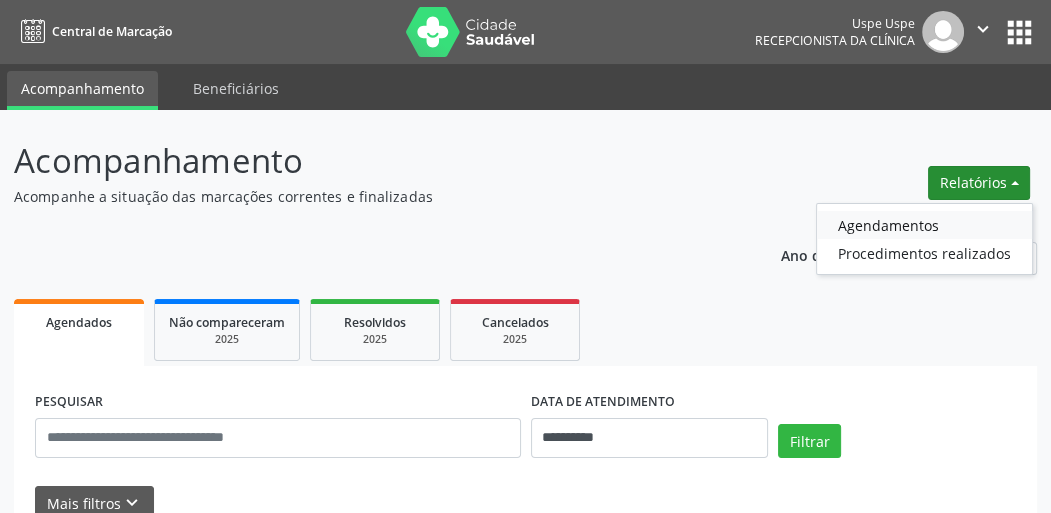 click on "Agendamentos" at bounding box center (924, 225) 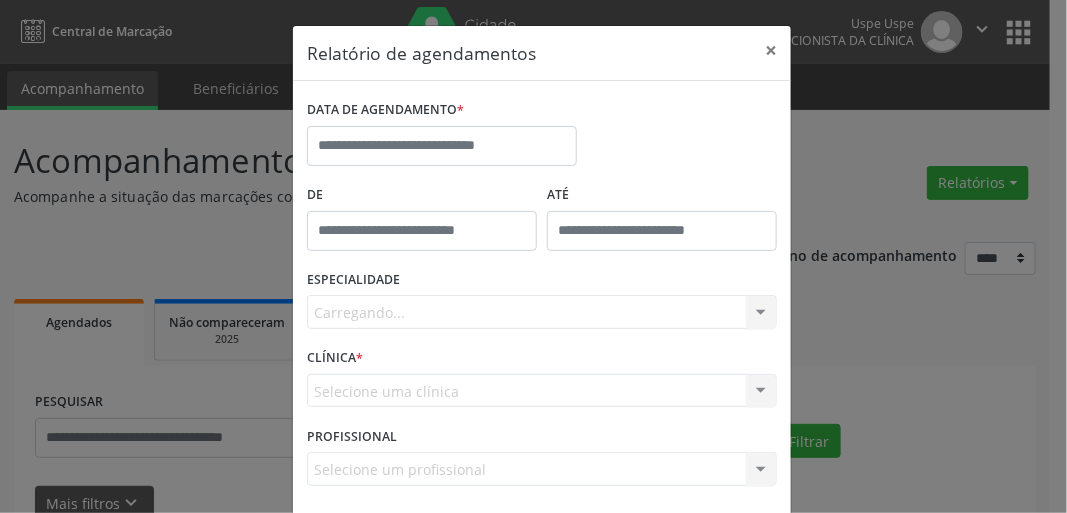 scroll, scrollTop: 0, scrollLeft: 0, axis: both 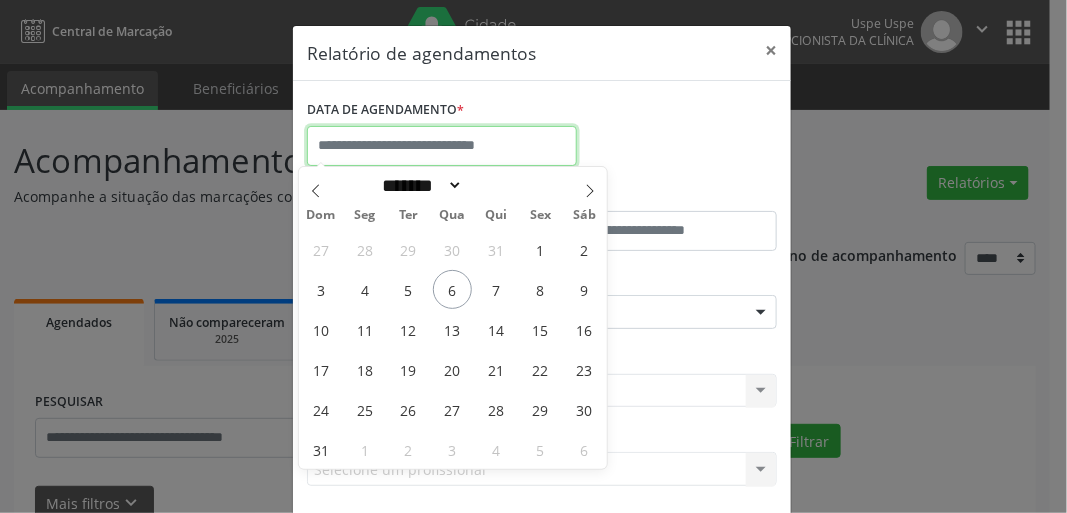 click at bounding box center (442, 146) 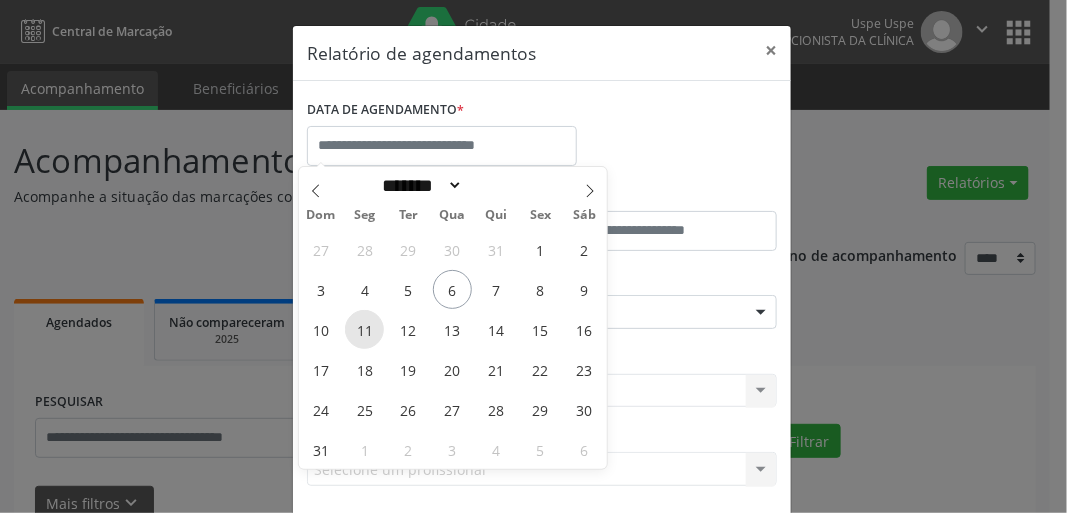 click on "11" at bounding box center [364, 329] 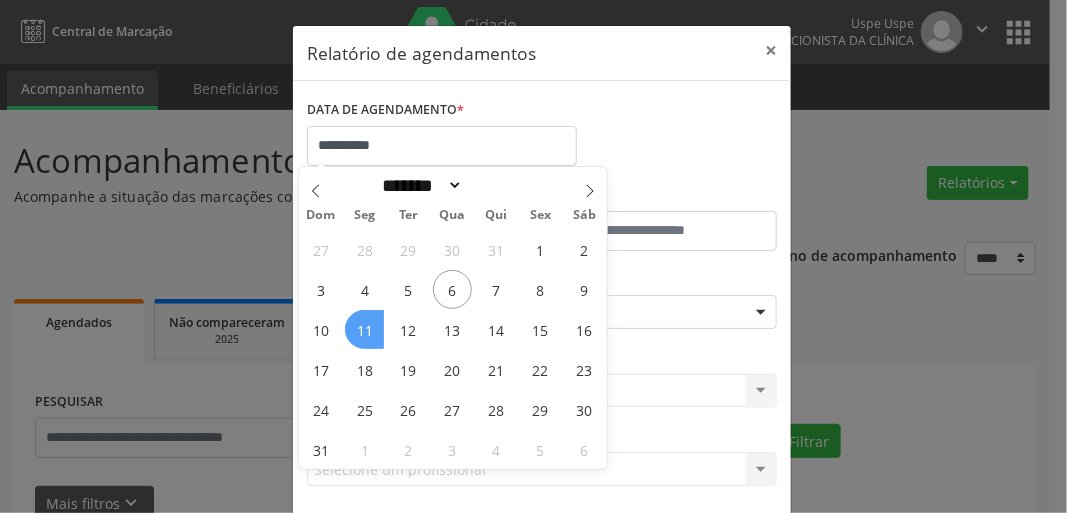 click on "11" at bounding box center (364, 329) 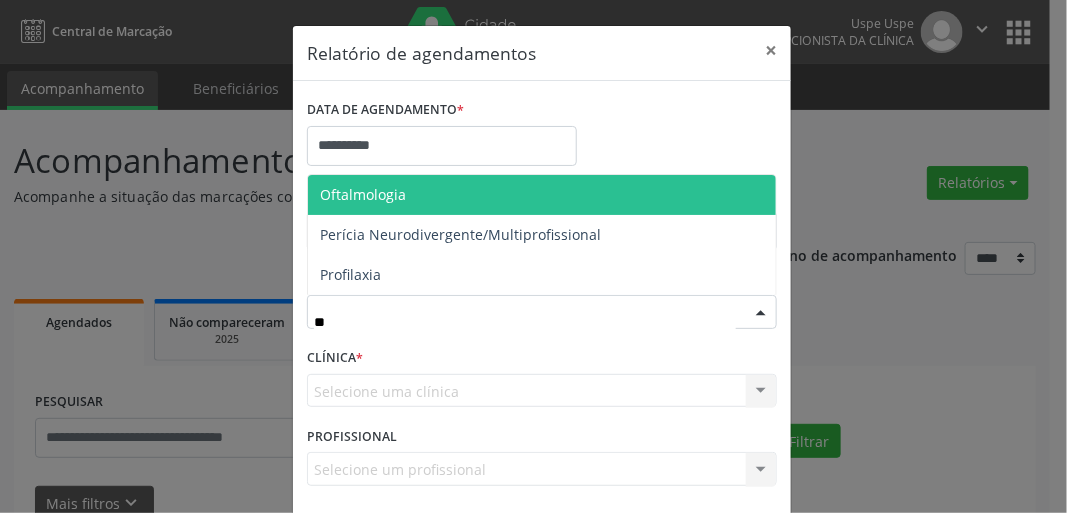 type on "***" 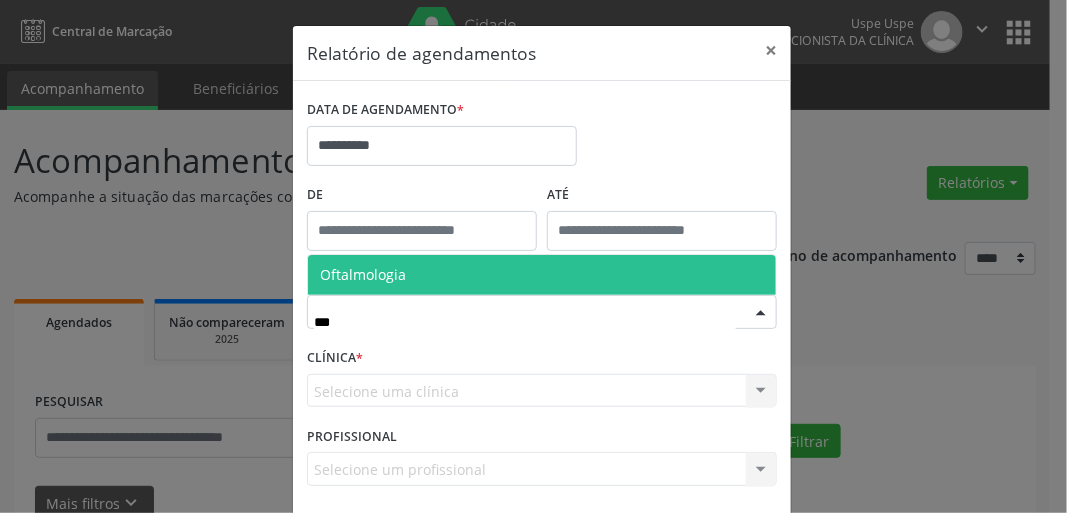 click on "Oftalmologia" at bounding box center [542, 275] 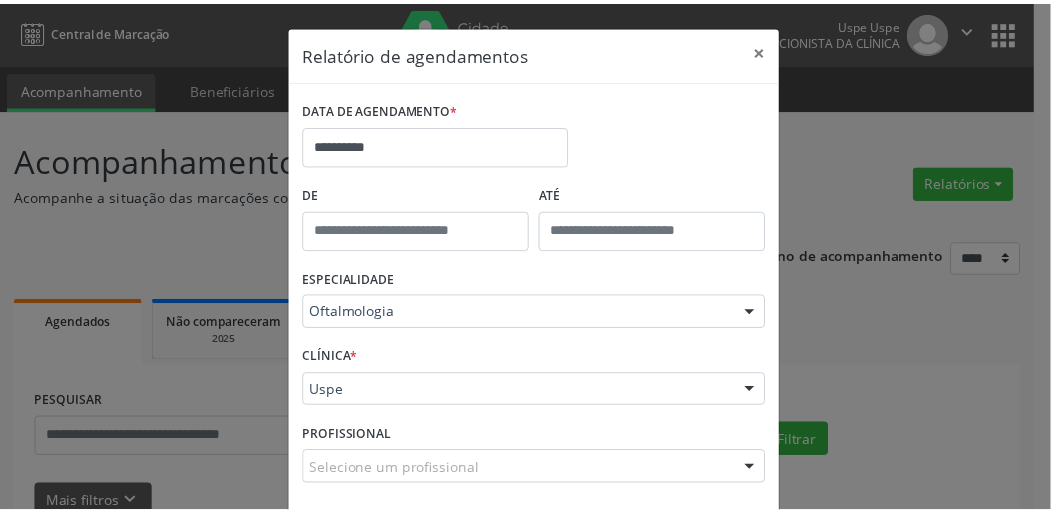 scroll, scrollTop: 87, scrollLeft: 0, axis: vertical 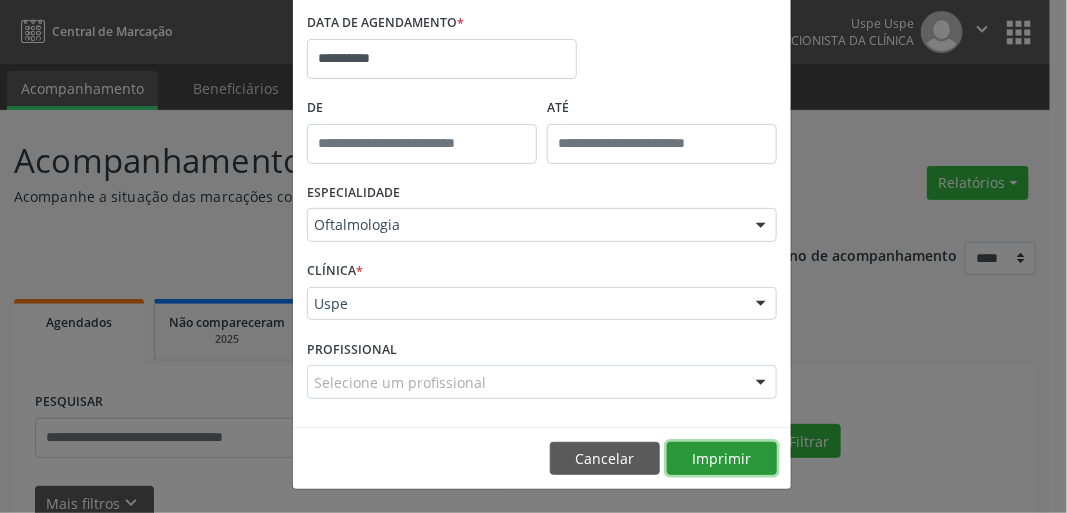 click on "Imprimir" at bounding box center (722, 459) 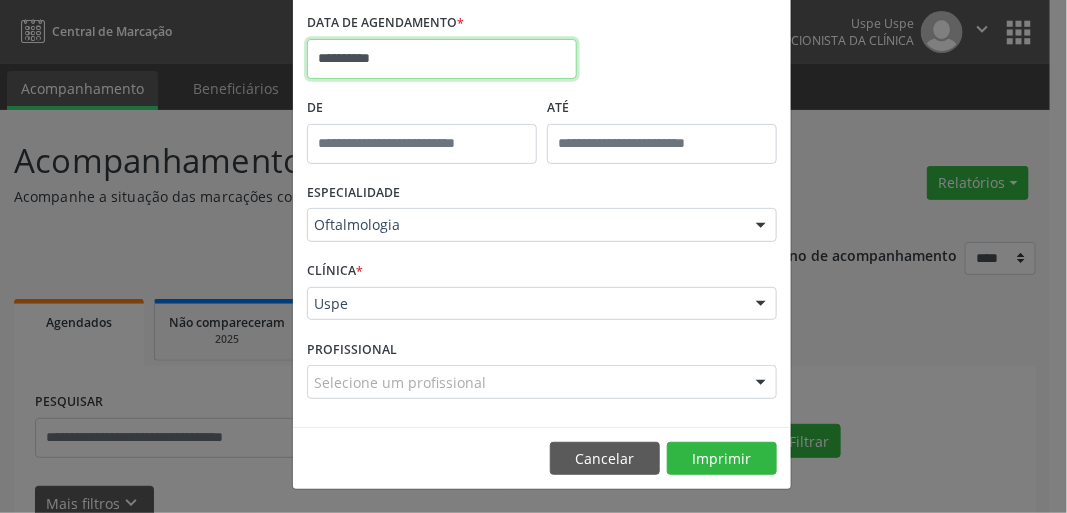 click on "**********" at bounding box center [442, 59] 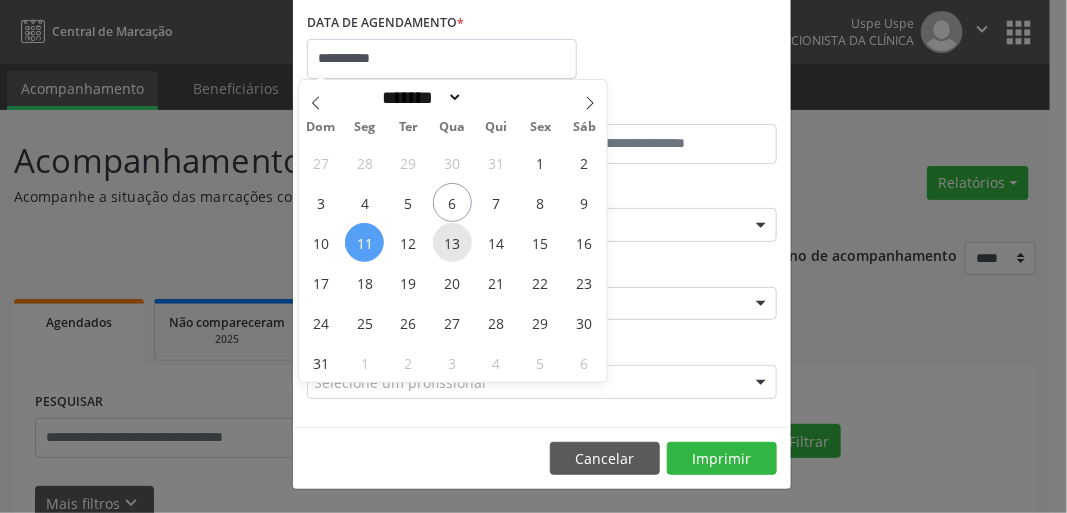 click on "13" at bounding box center (452, 242) 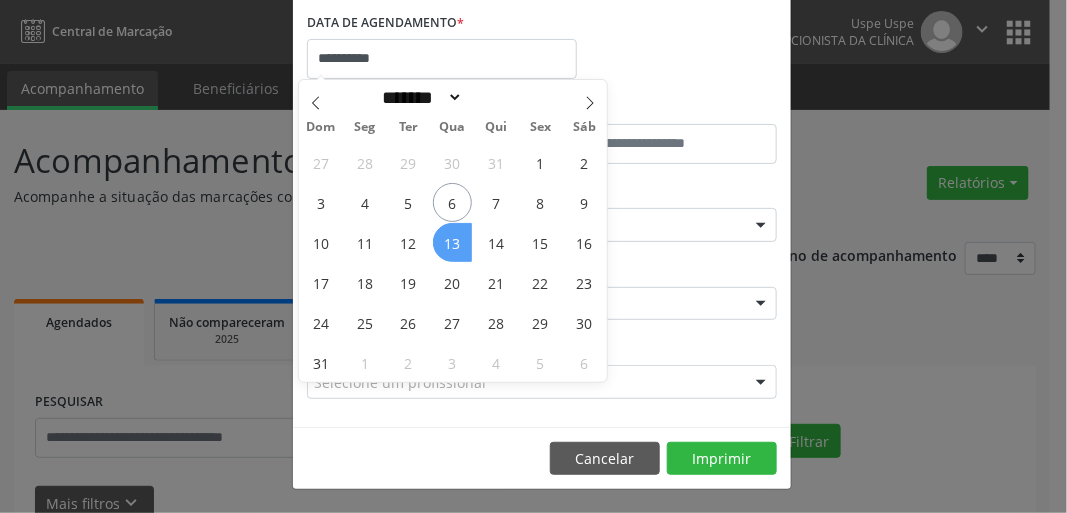 click on "13" at bounding box center (452, 242) 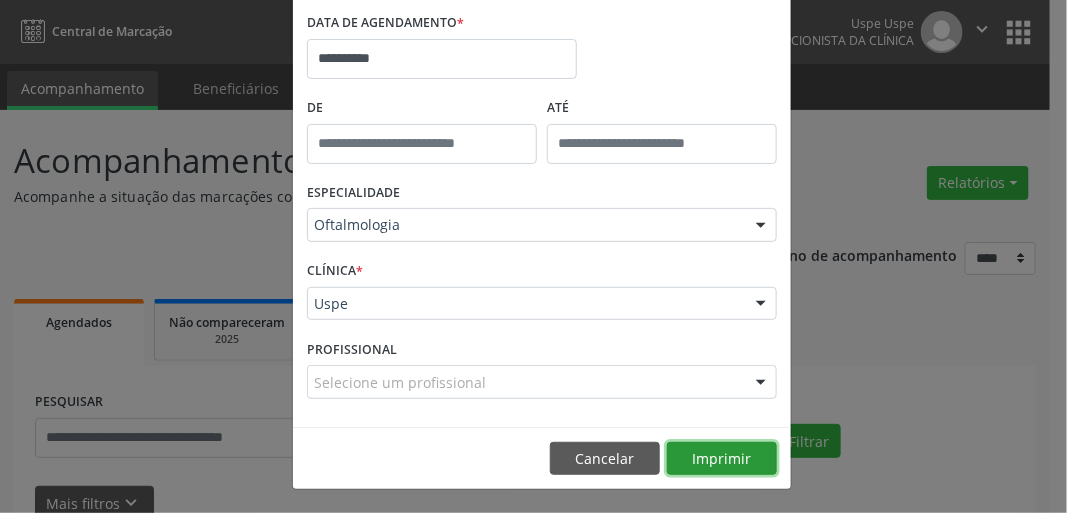 click on "Imprimir" at bounding box center [722, 459] 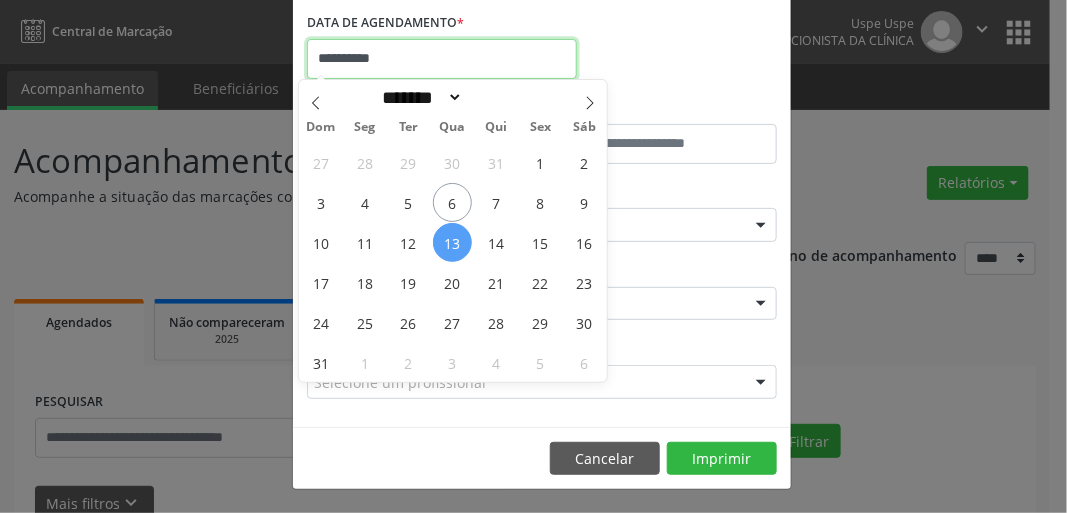 click on "**********" at bounding box center (442, 59) 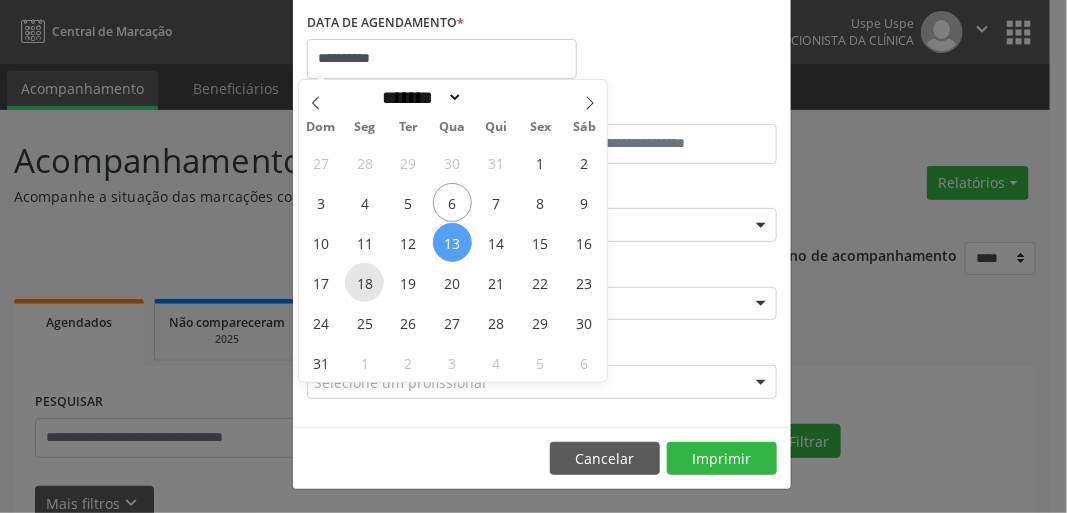 click on "18" at bounding box center [364, 282] 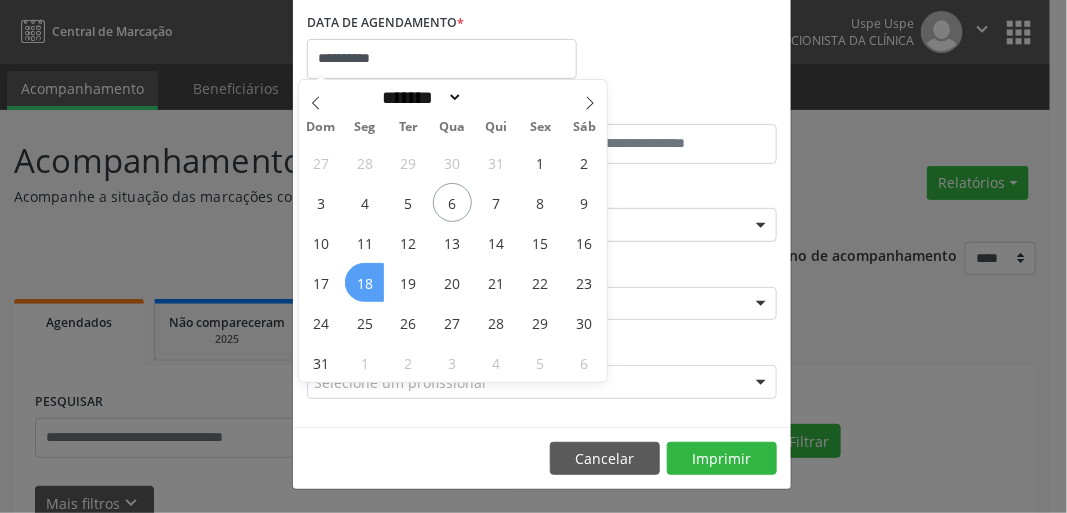 click on "18" at bounding box center [364, 282] 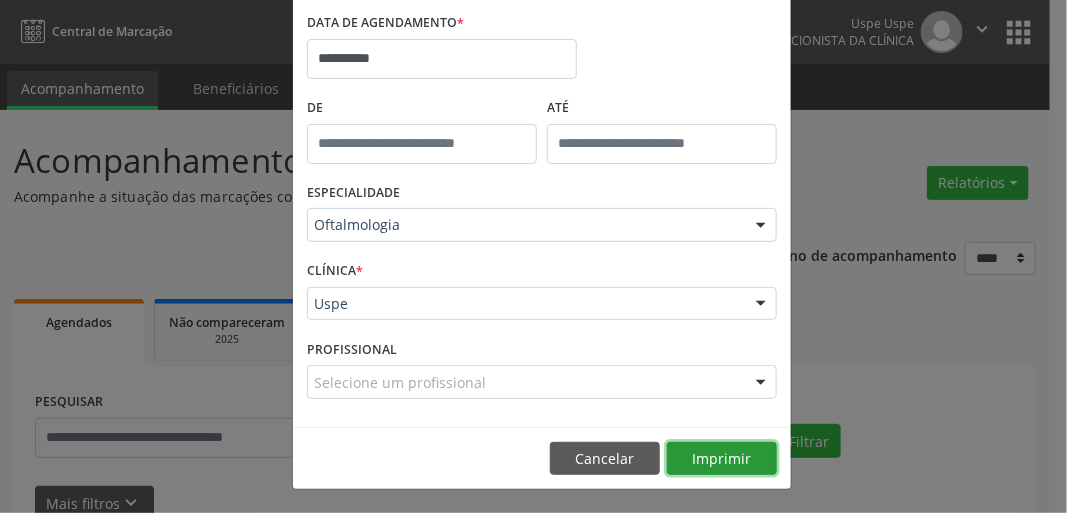 click on "Imprimir" at bounding box center (722, 459) 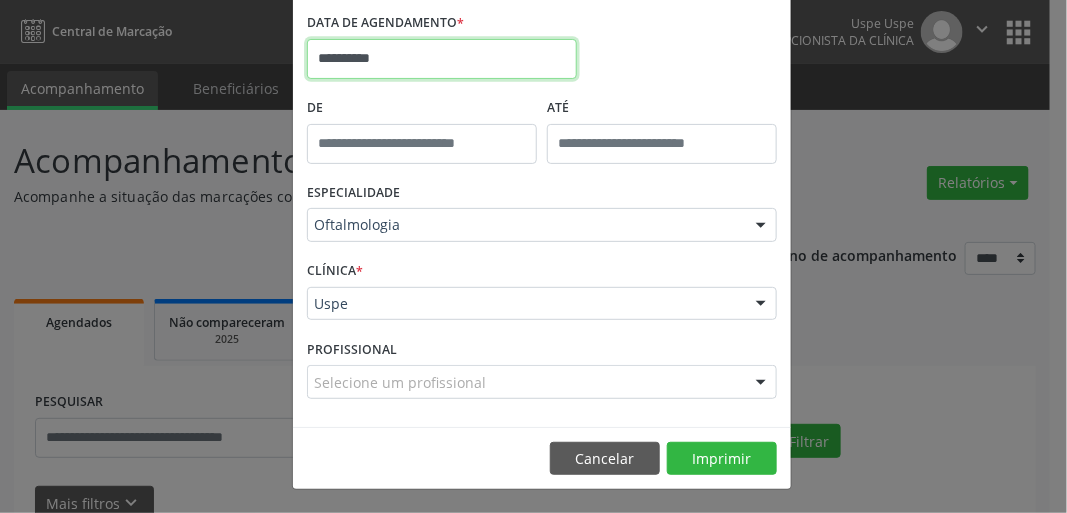 click on "**********" at bounding box center [442, 59] 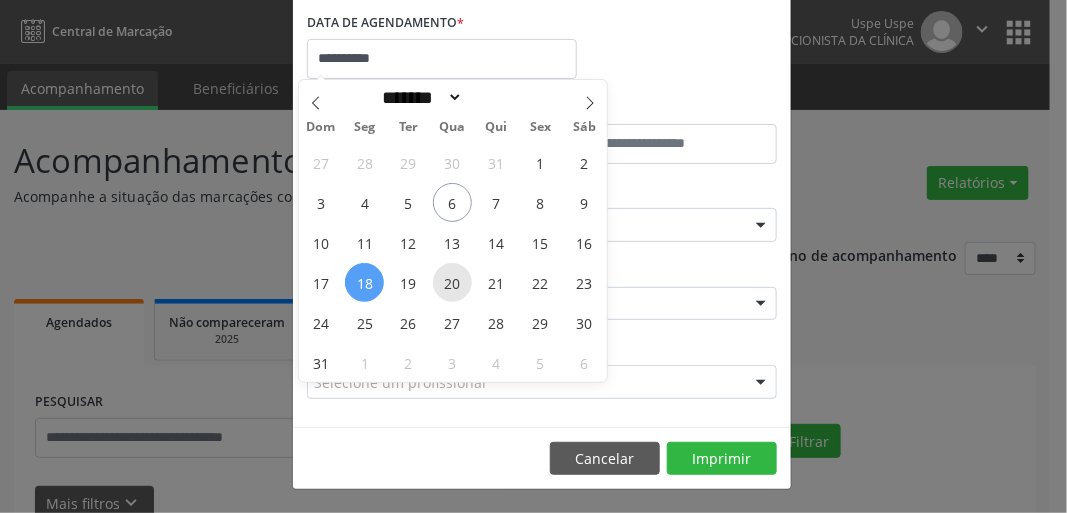 click on "20" at bounding box center [452, 282] 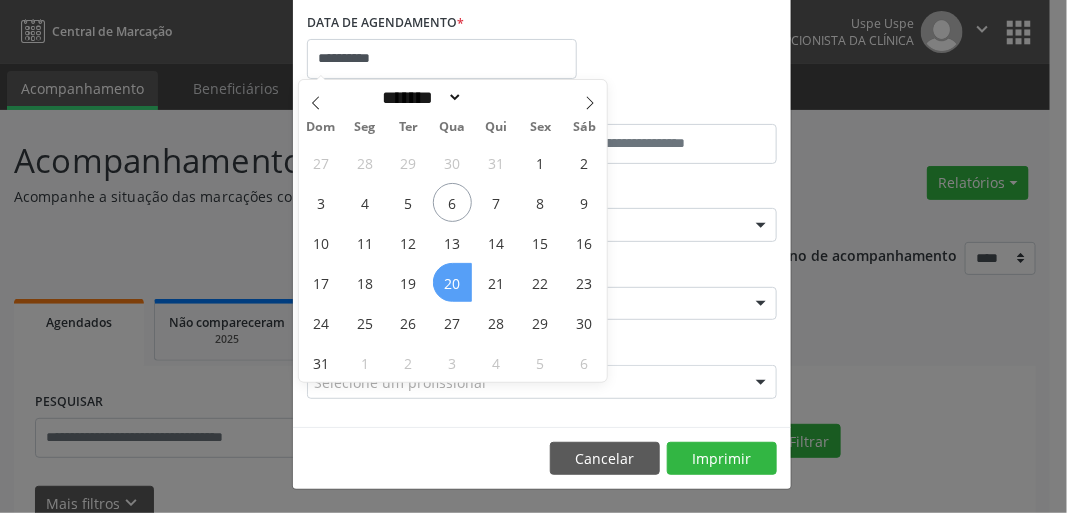 click on "20" at bounding box center [452, 282] 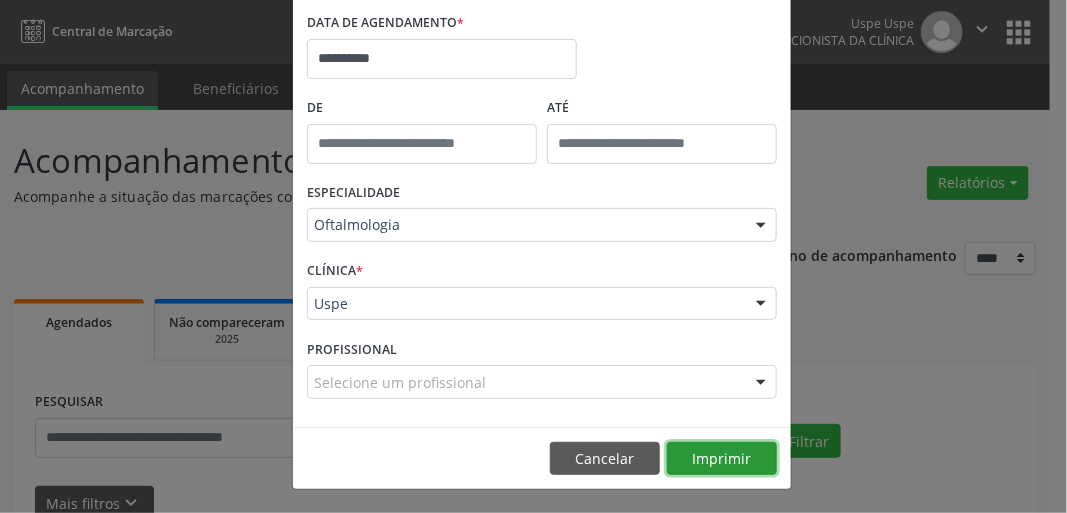 click on "Imprimir" at bounding box center [722, 459] 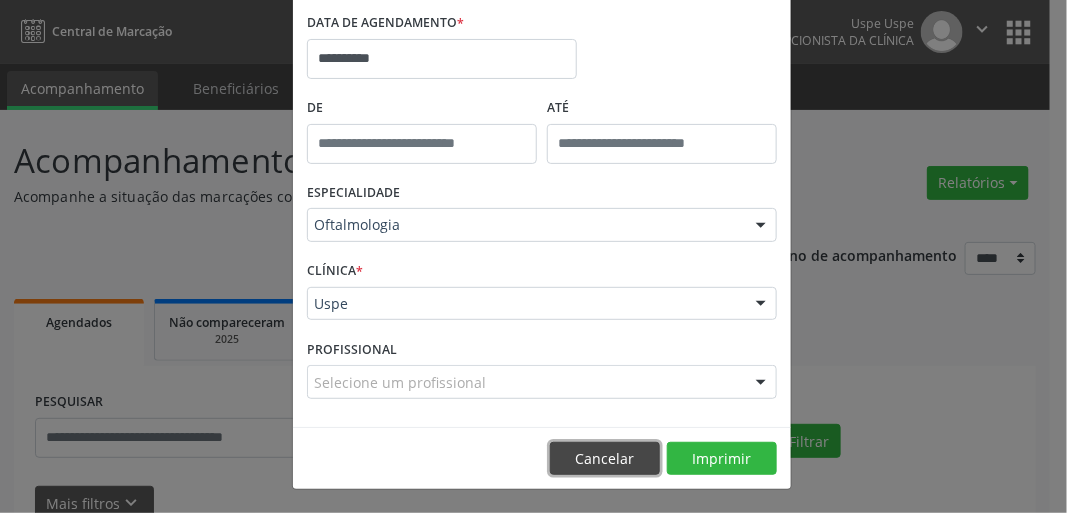 click on "Cancelar" at bounding box center (605, 459) 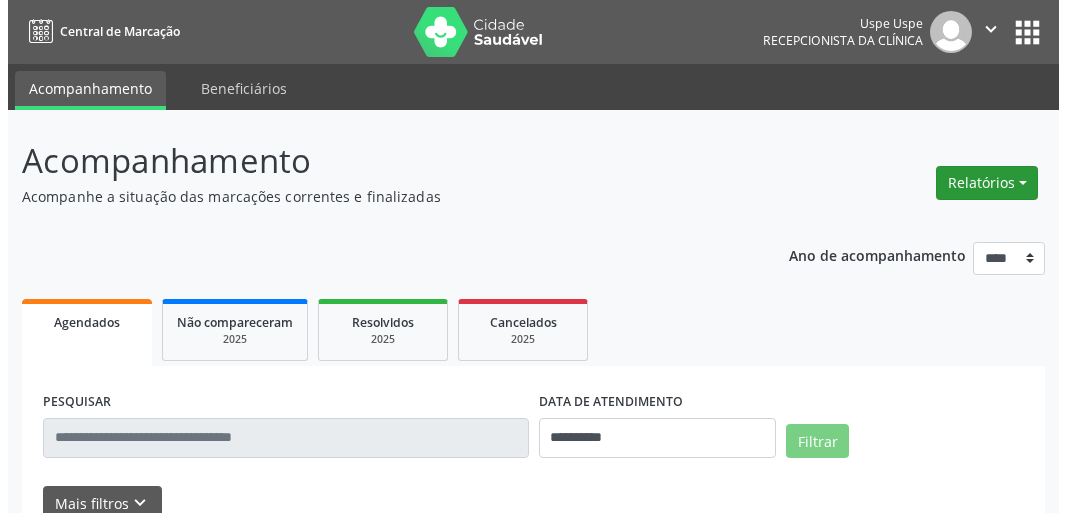 scroll, scrollTop: 0, scrollLeft: 0, axis: both 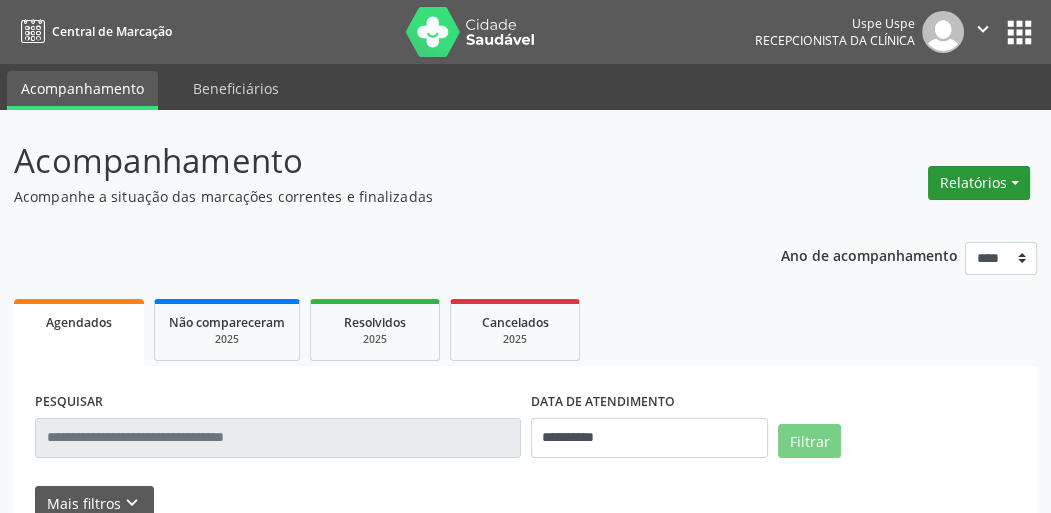 click on "Relatórios" at bounding box center (979, 183) 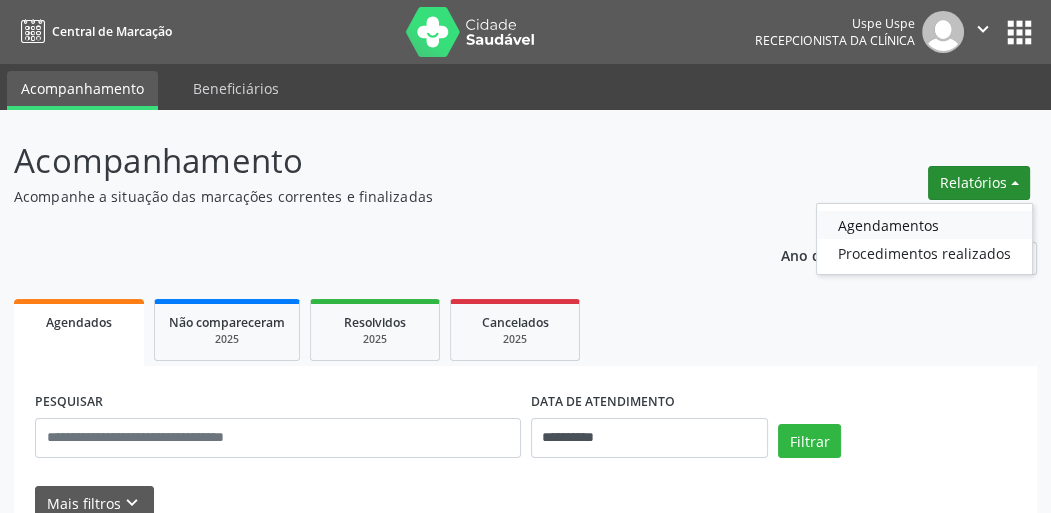 click on "Agendamentos" at bounding box center (924, 225) 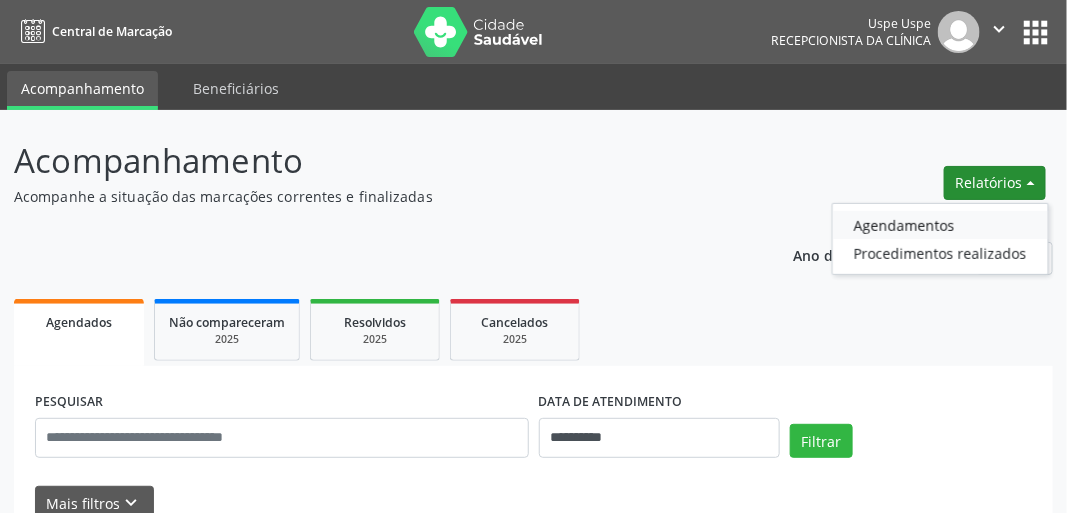 select on "*" 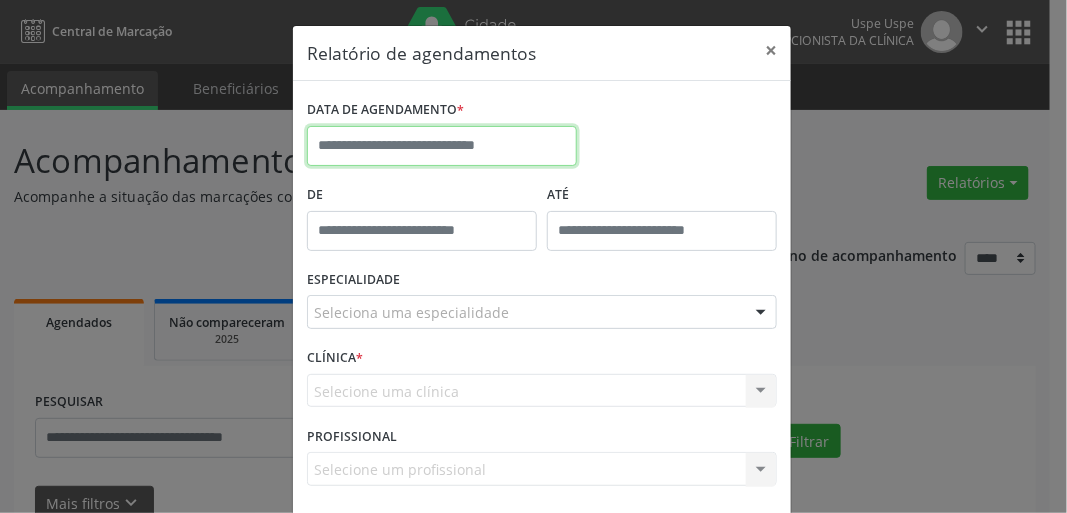 click at bounding box center [442, 146] 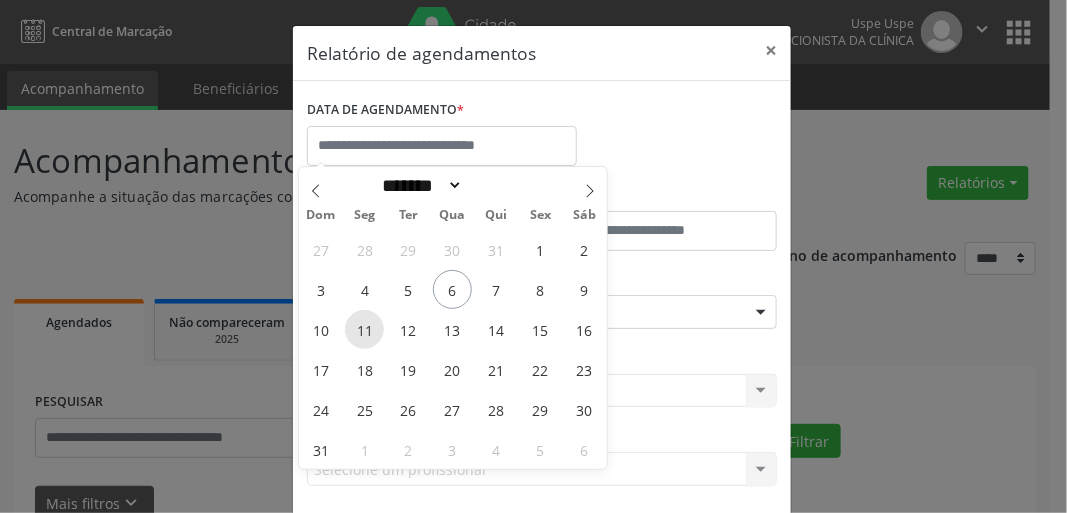 click on "11" at bounding box center (364, 329) 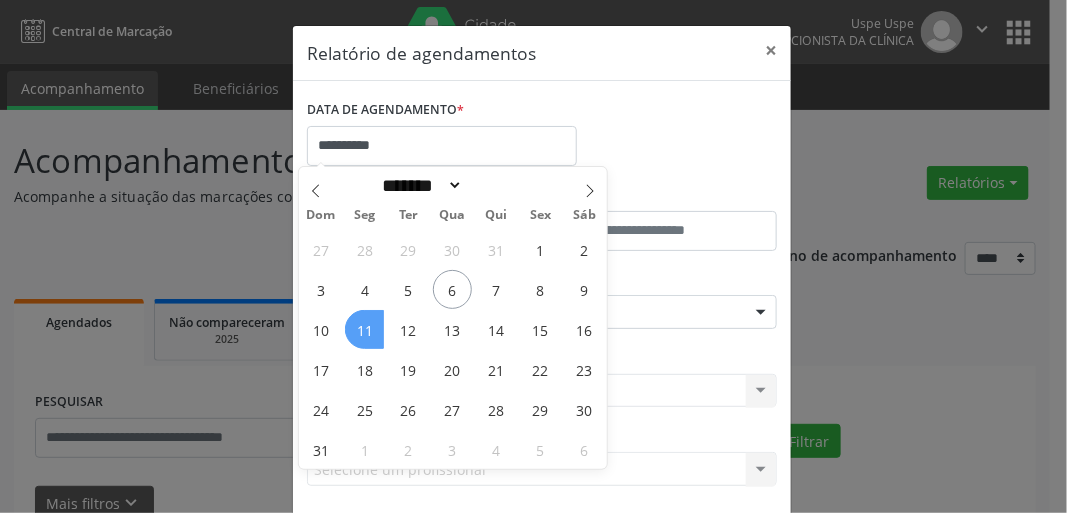 click on "11" at bounding box center [364, 329] 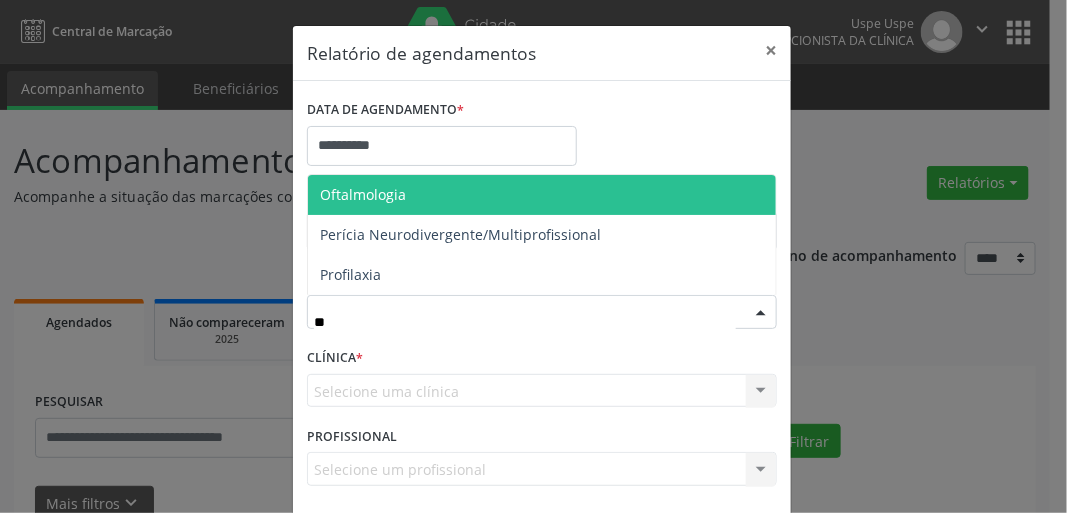 type on "***" 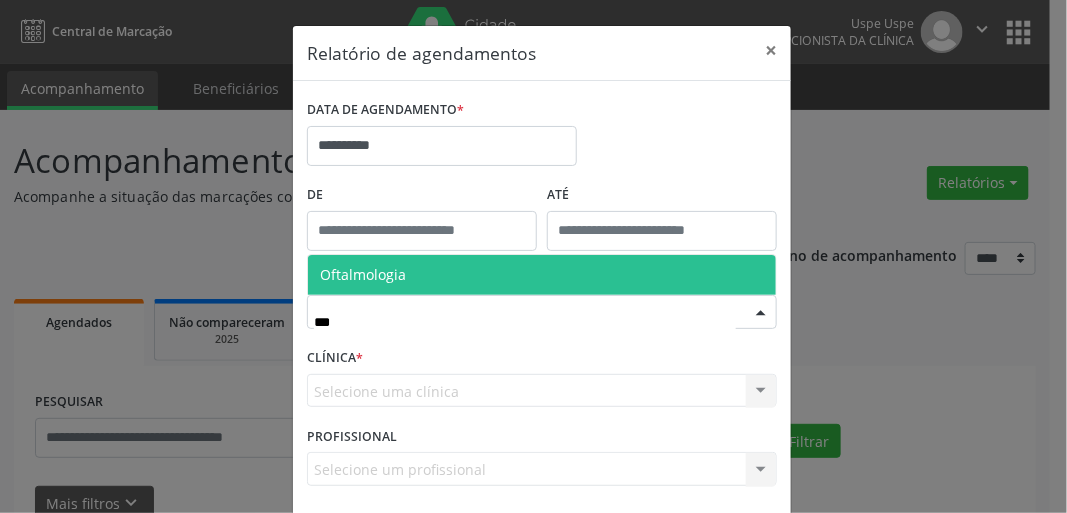 click on "Oftalmologia" at bounding box center [363, 274] 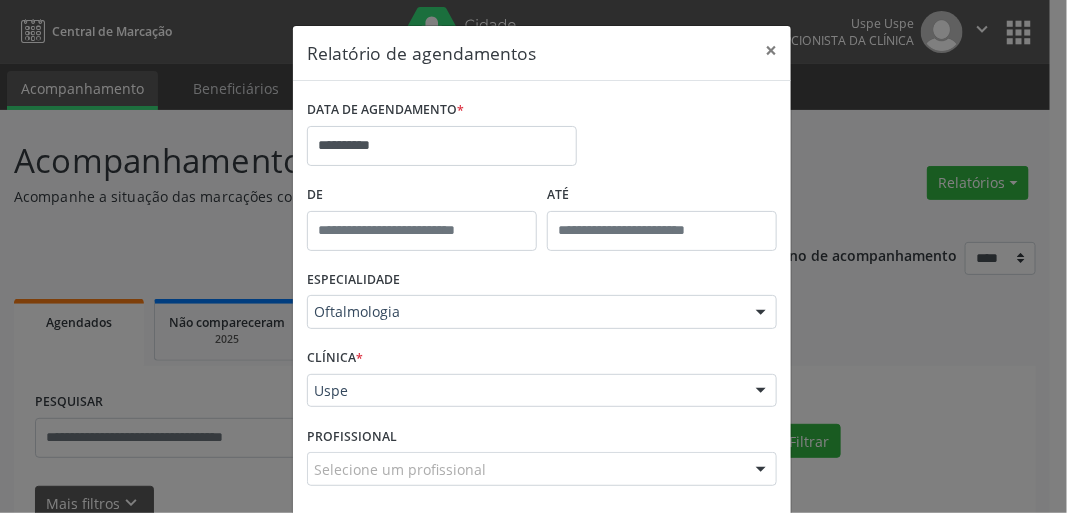 scroll, scrollTop: 87, scrollLeft: 0, axis: vertical 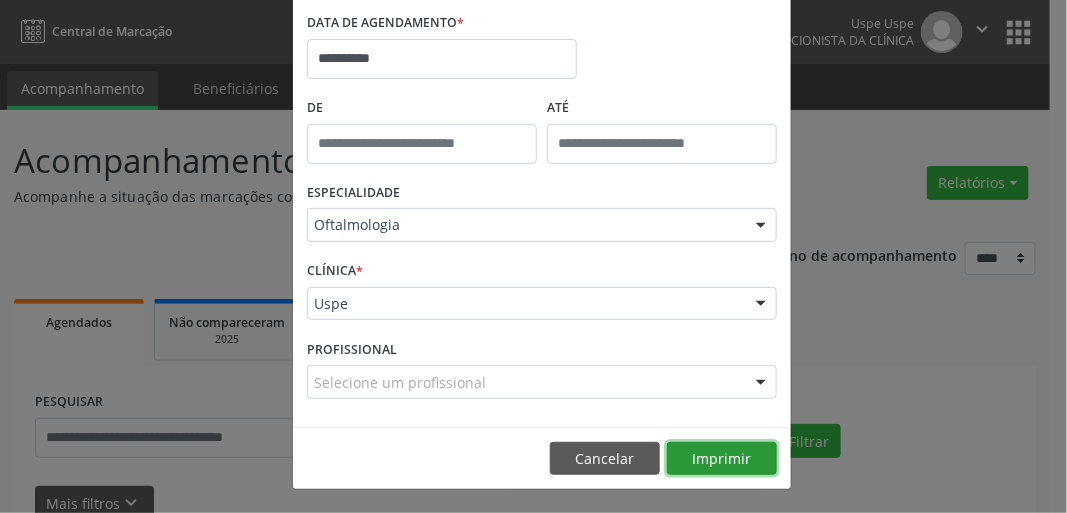 click on "Imprimir" at bounding box center [722, 459] 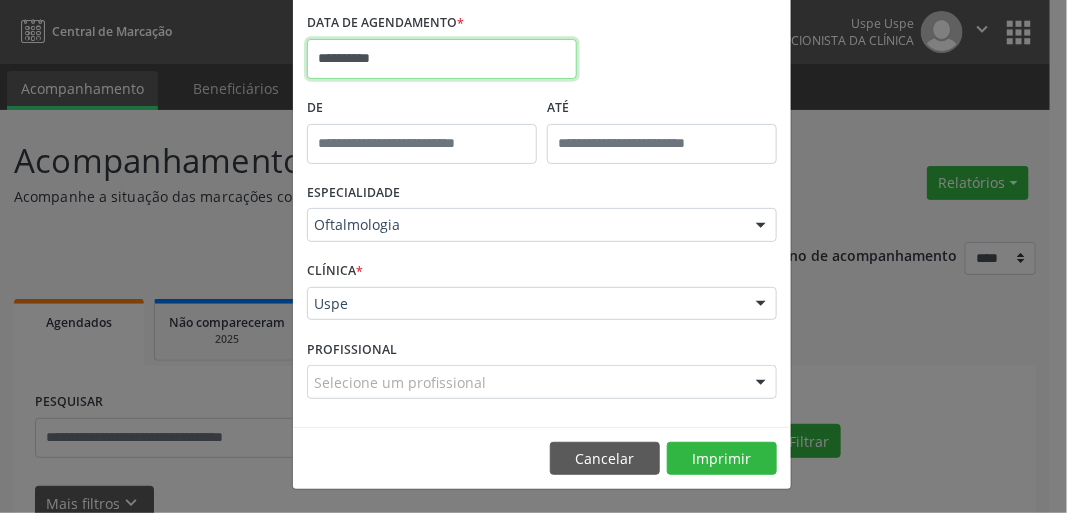click on "**********" at bounding box center [442, 59] 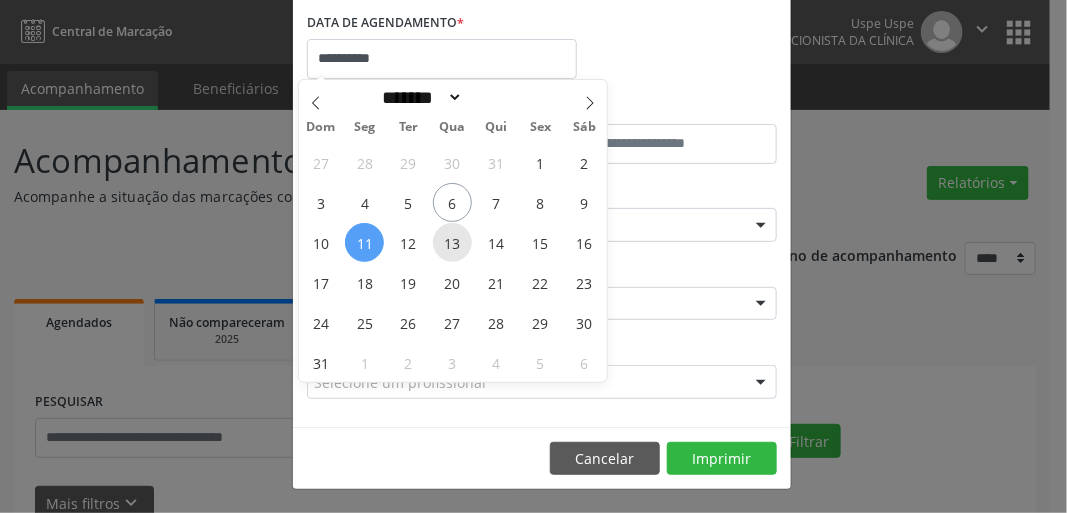click on "13" at bounding box center (452, 242) 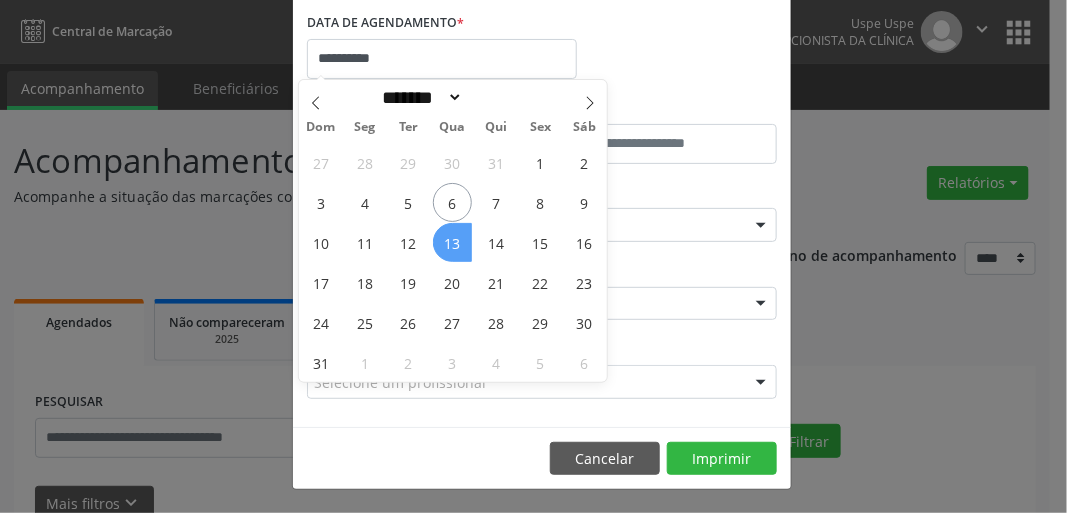 click on "13" at bounding box center (452, 242) 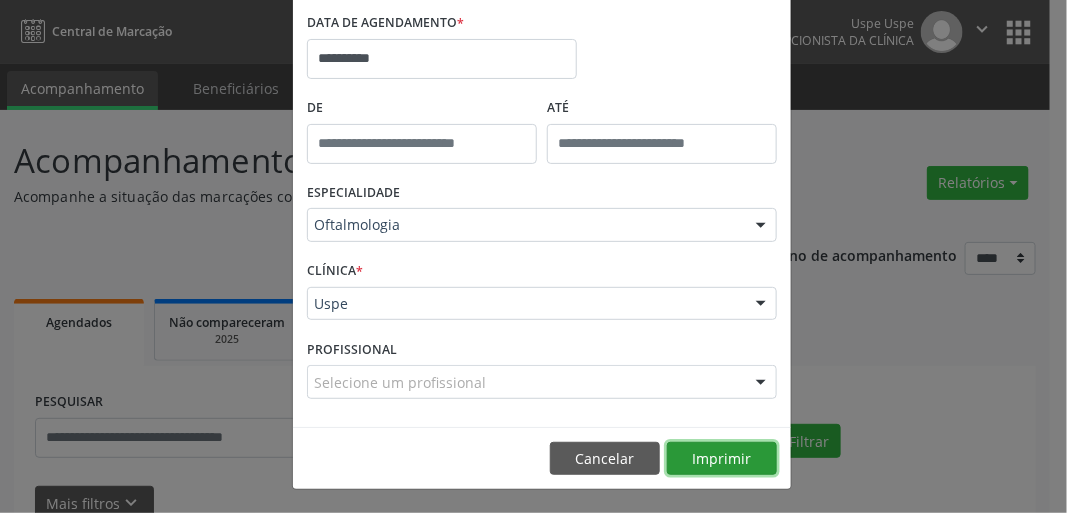 click on "Imprimir" at bounding box center (722, 459) 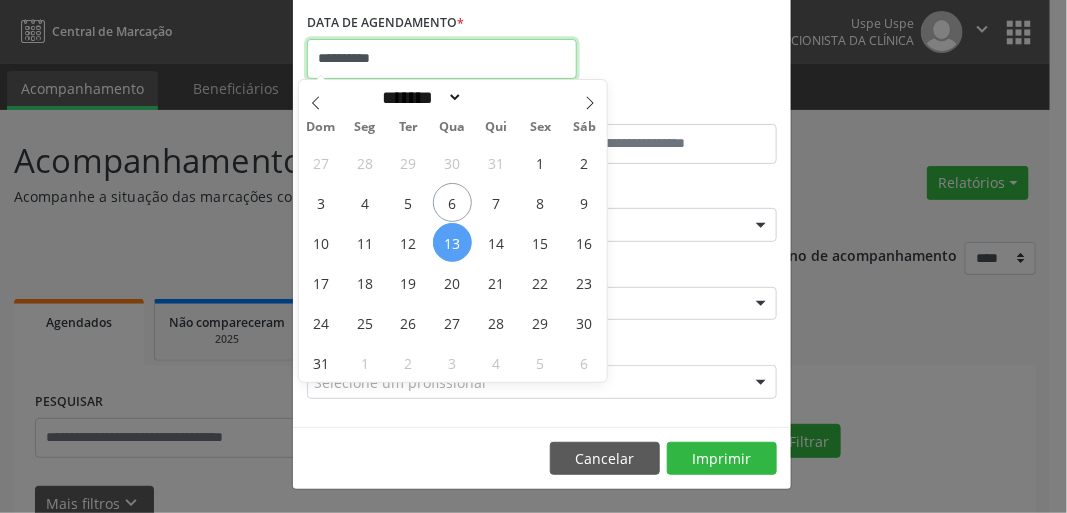drag, startPoint x: 415, startPoint y: 54, endPoint x: 410, endPoint y: 68, distance: 14.866069 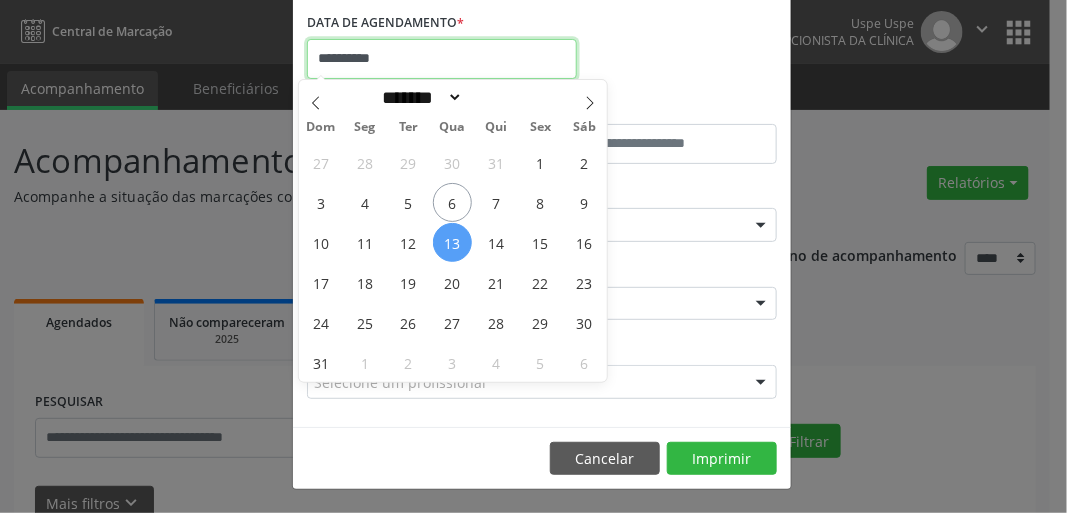 click on "**********" at bounding box center (442, 59) 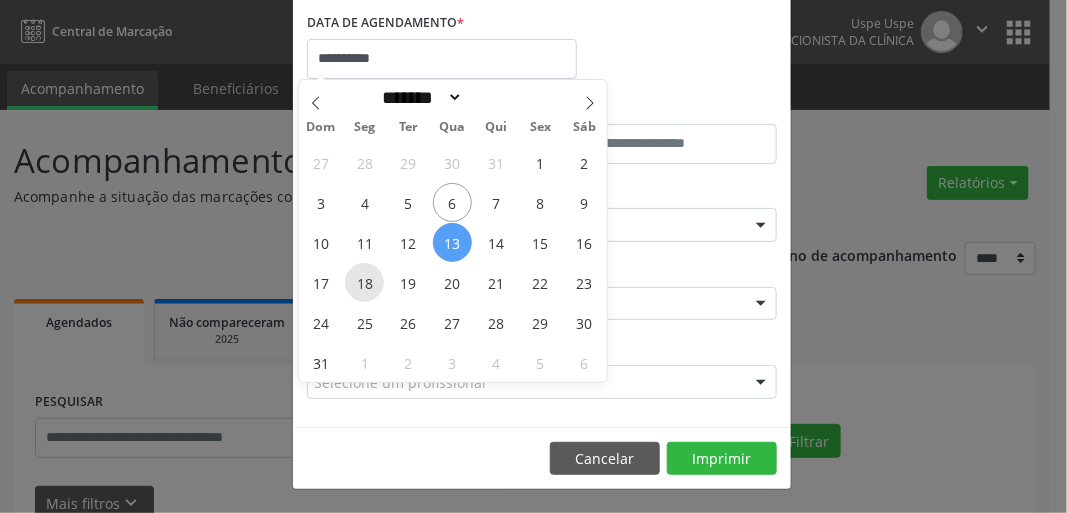 click on "18" at bounding box center [364, 282] 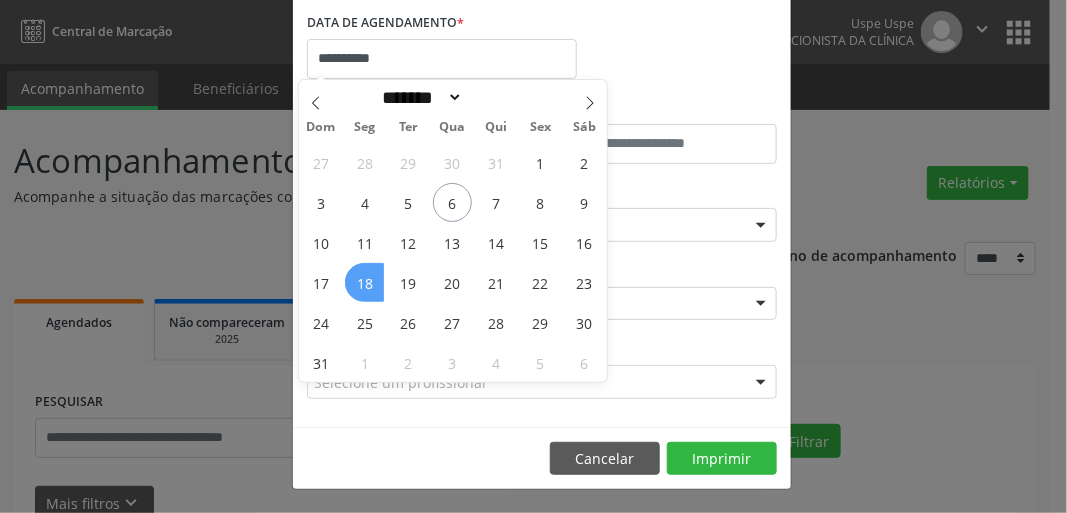 click on "18" at bounding box center [364, 282] 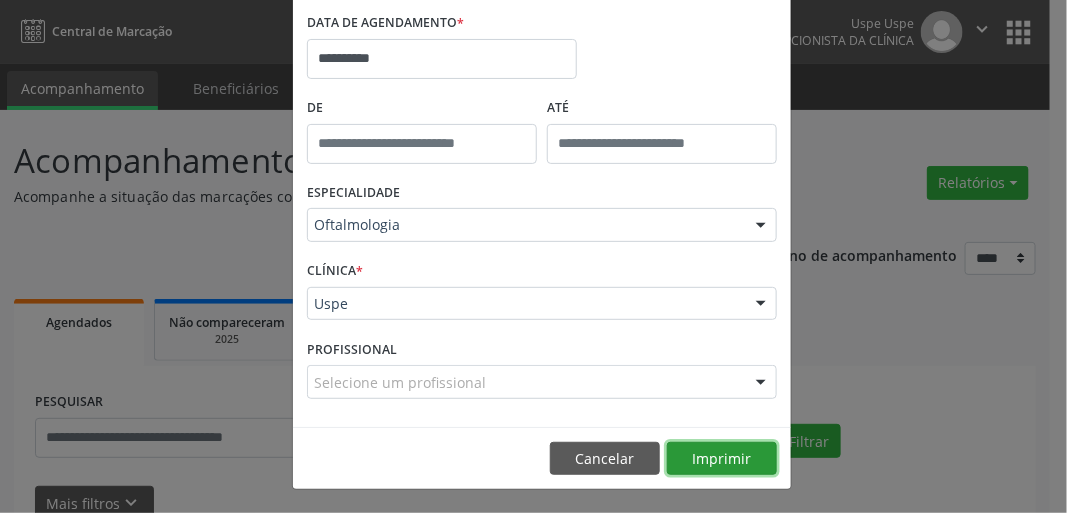 click on "Imprimir" at bounding box center (722, 459) 